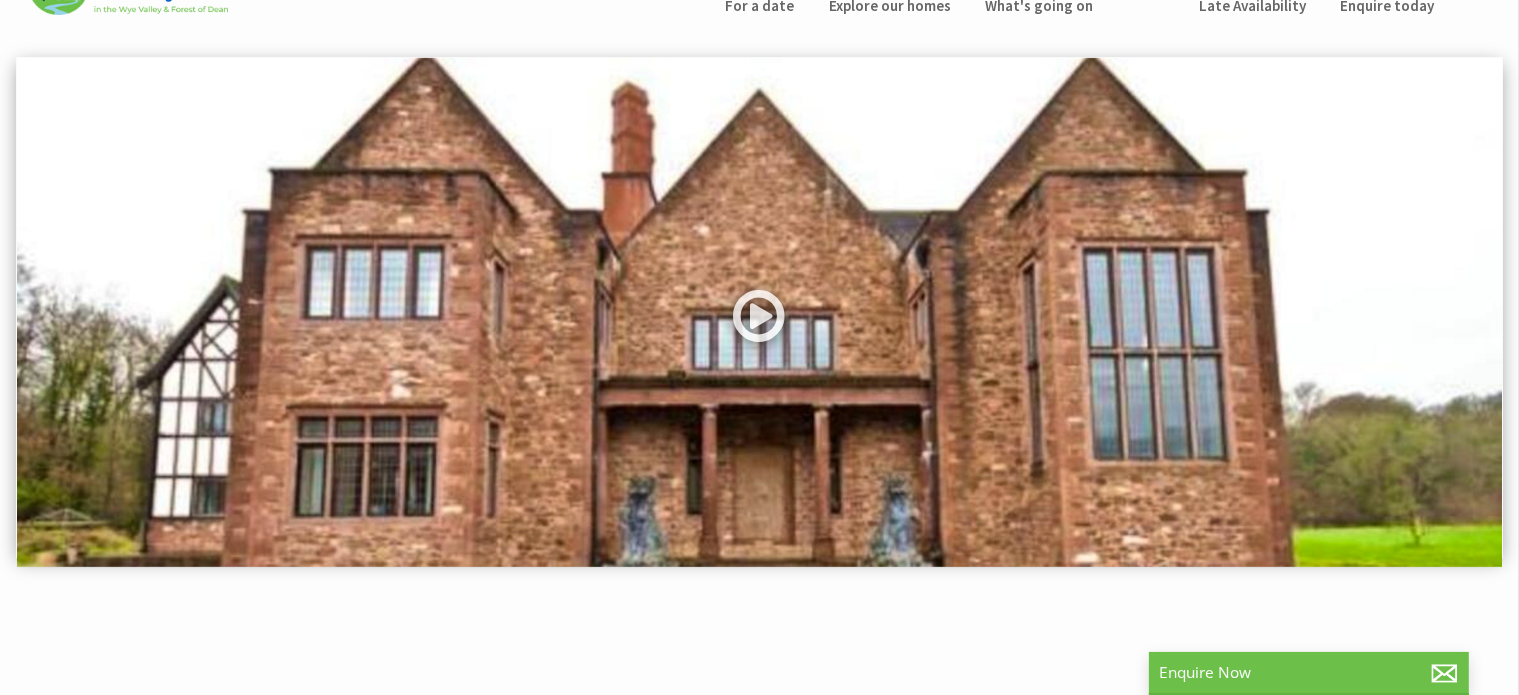 scroll, scrollTop: 200, scrollLeft: 0, axis: vertical 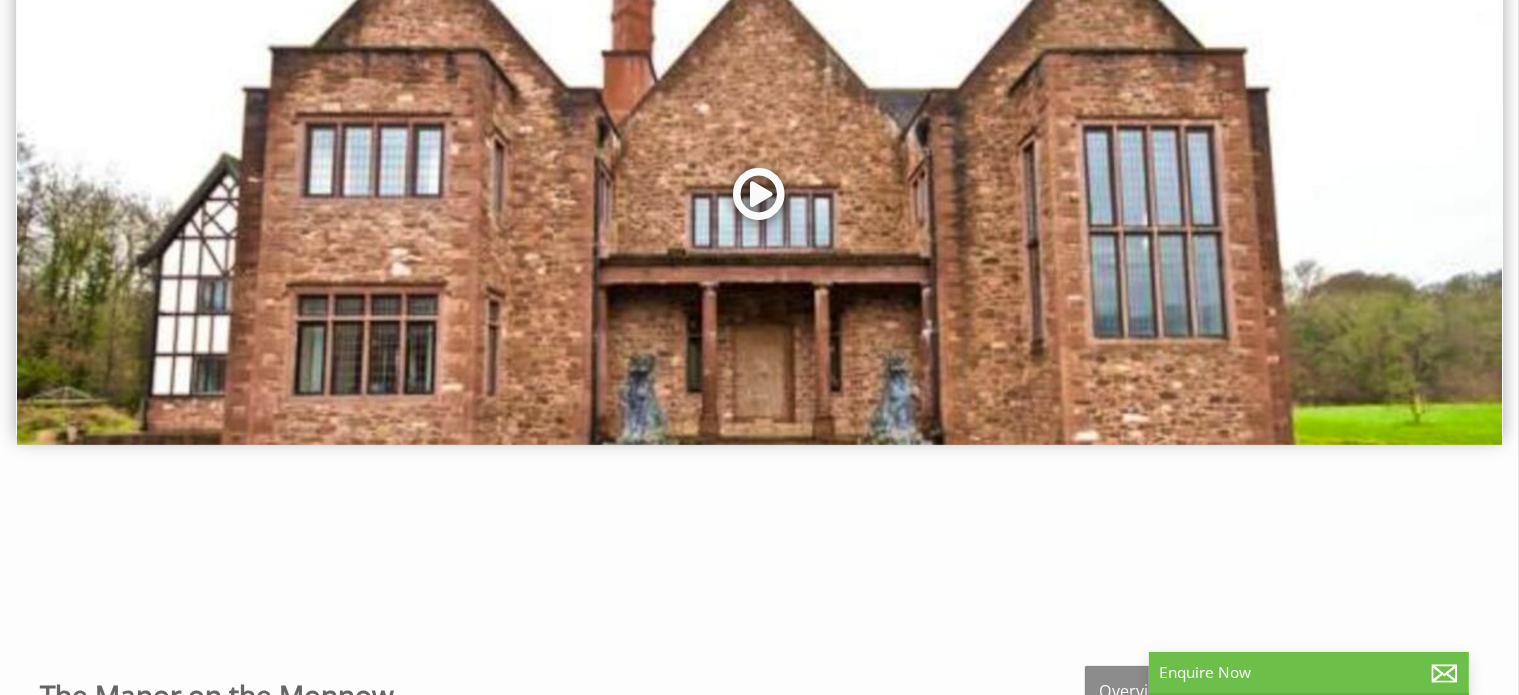 click at bounding box center [760, 201] 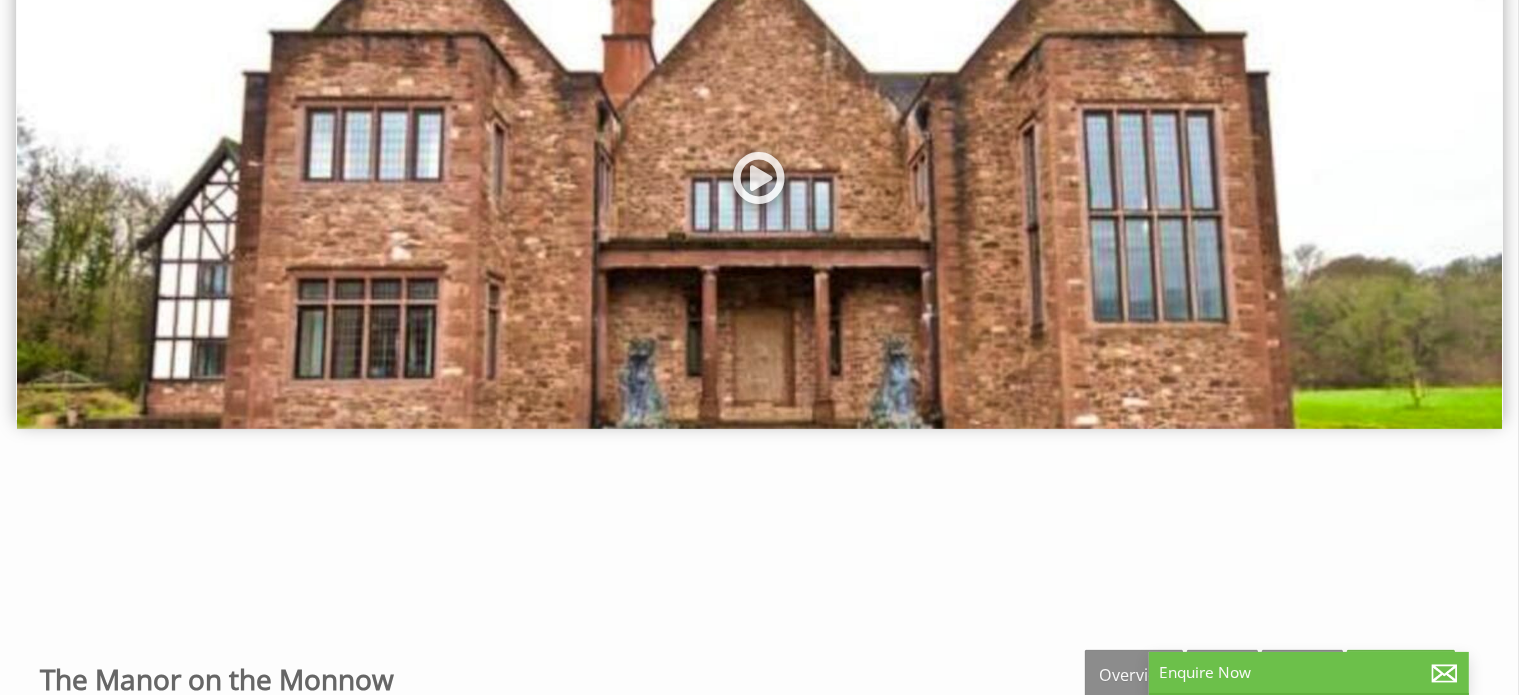 scroll, scrollTop: 0, scrollLeft: 0, axis: both 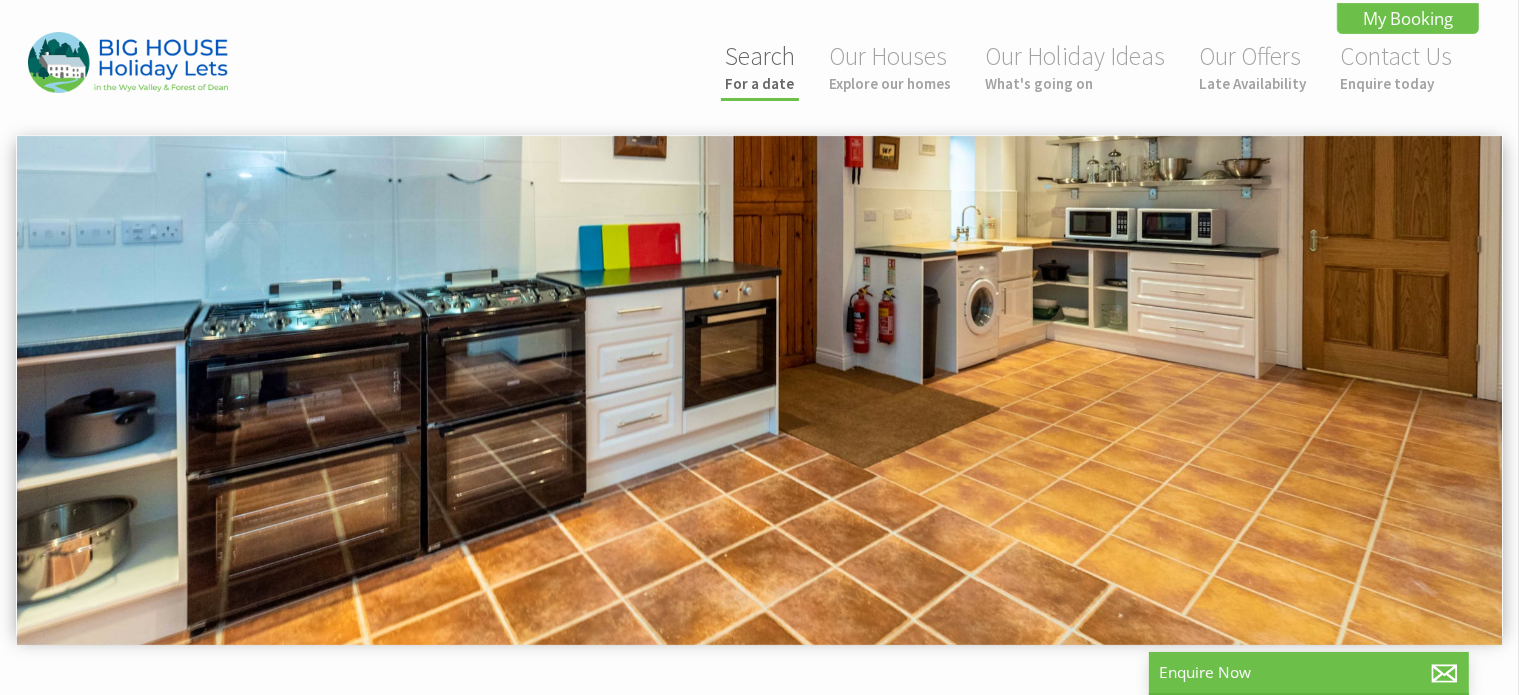 click on "For a date" at bounding box center [760, 83] 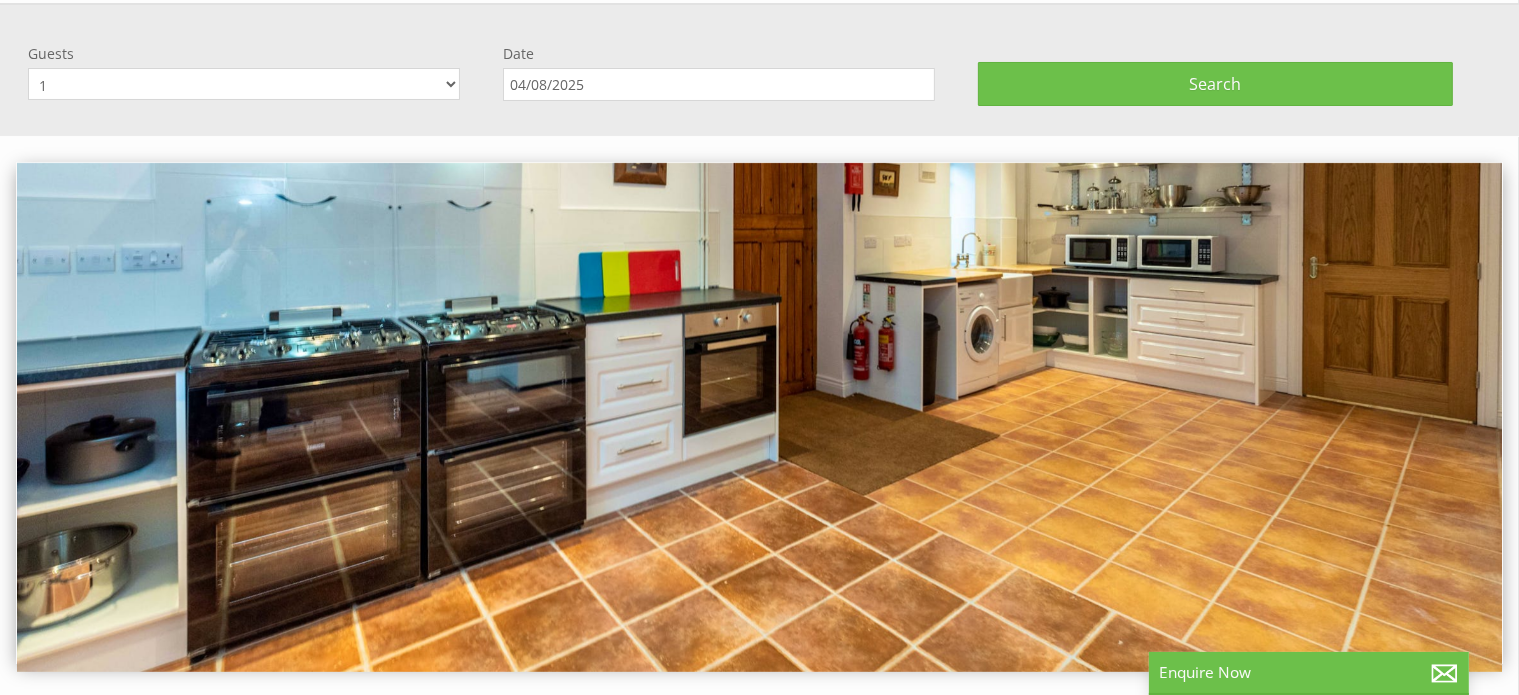 scroll, scrollTop: 133, scrollLeft: 0, axis: vertical 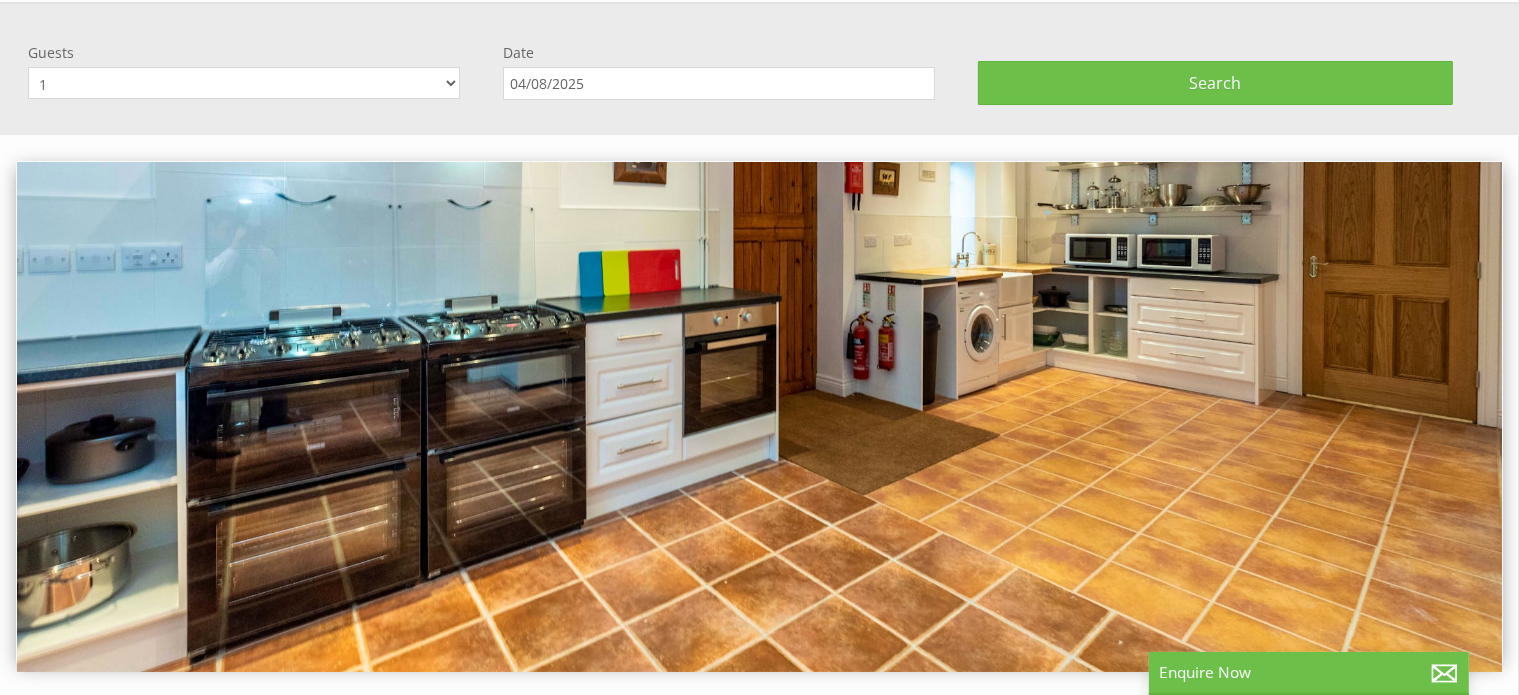 click on "04/08/2025" at bounding box center [719, 83] 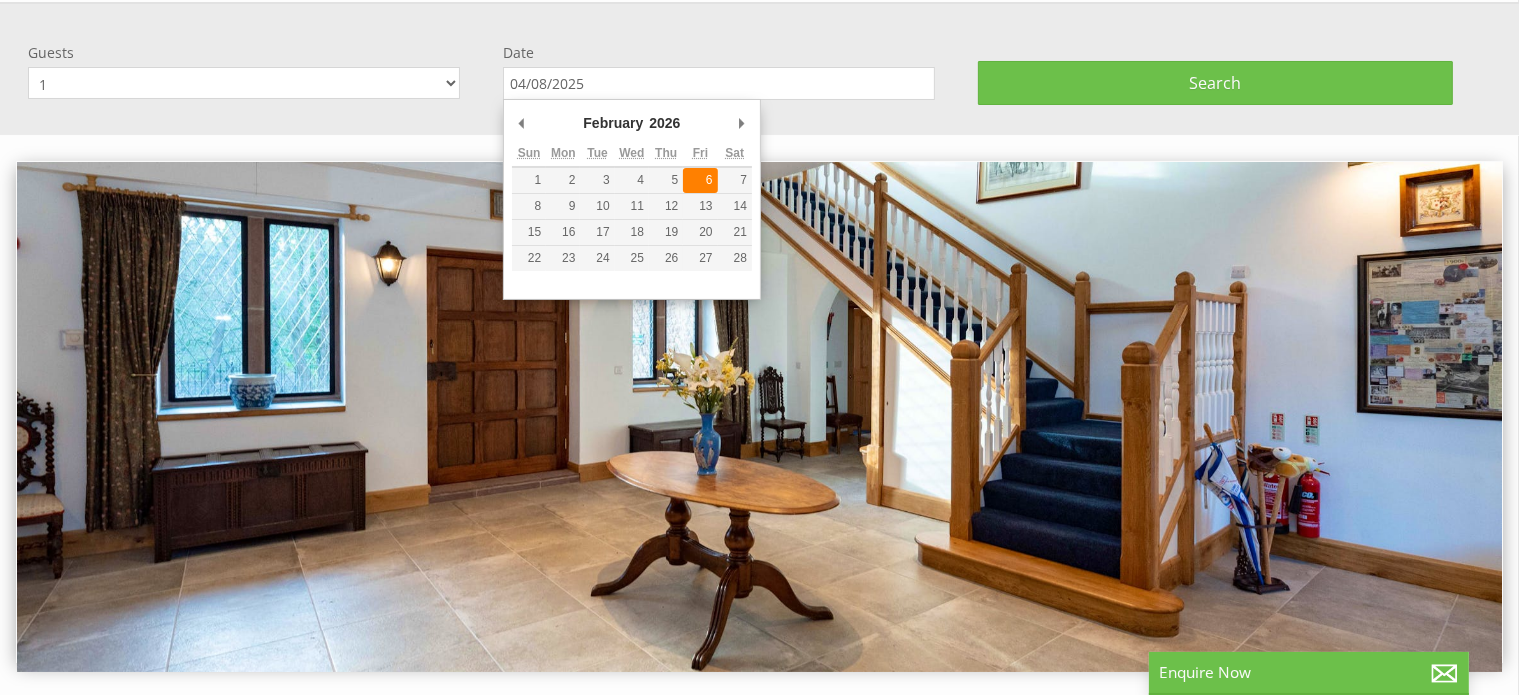 type on "06/02/2026" 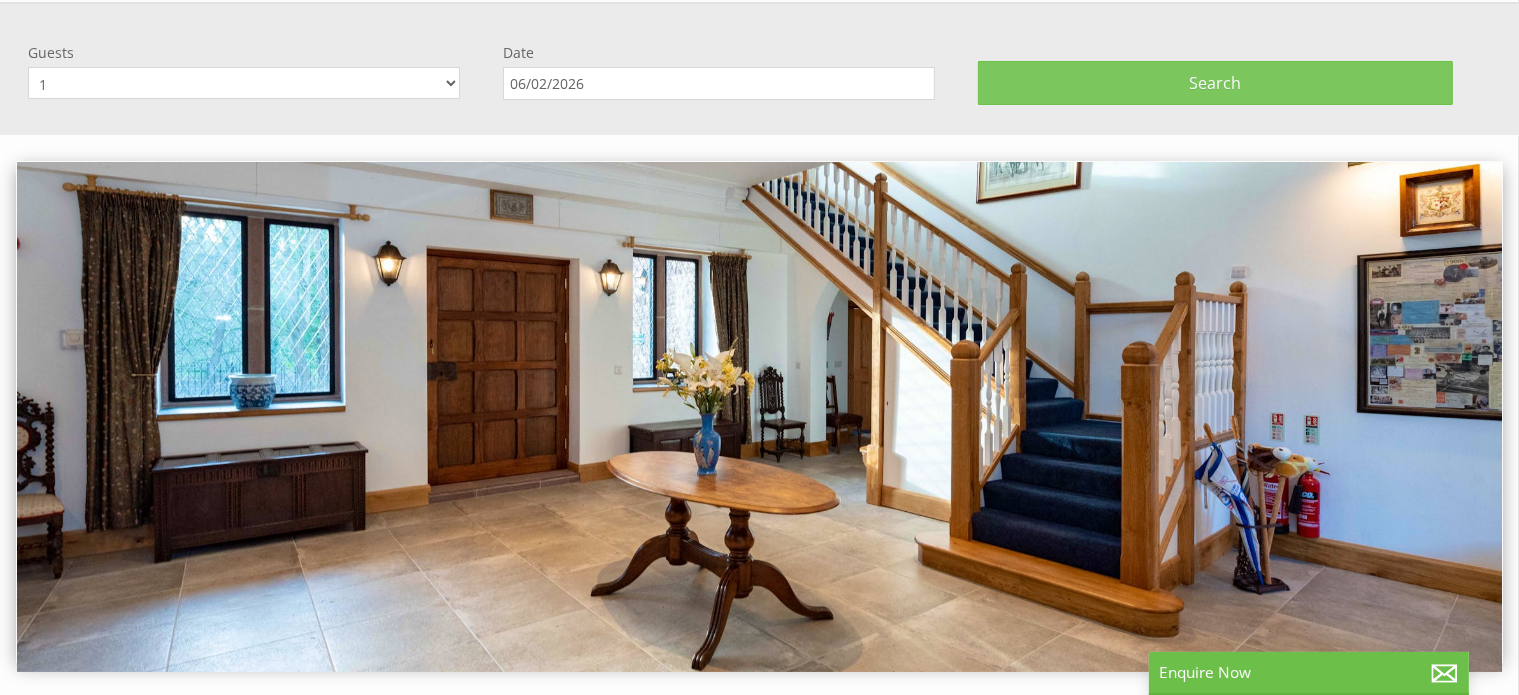 click on "Search" at bounding box center [1215, 83] 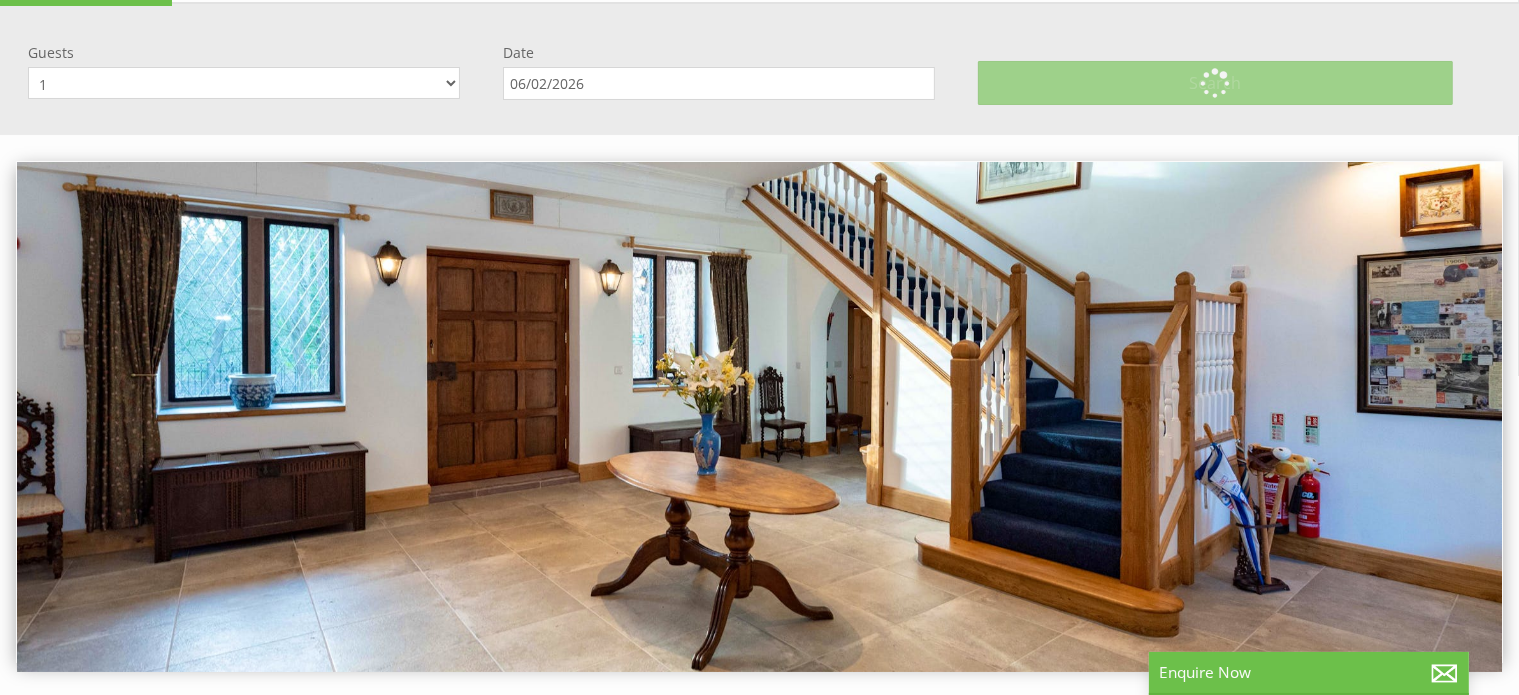 scroll, scrollTop: 0, scrollLeft: 0, axis: both 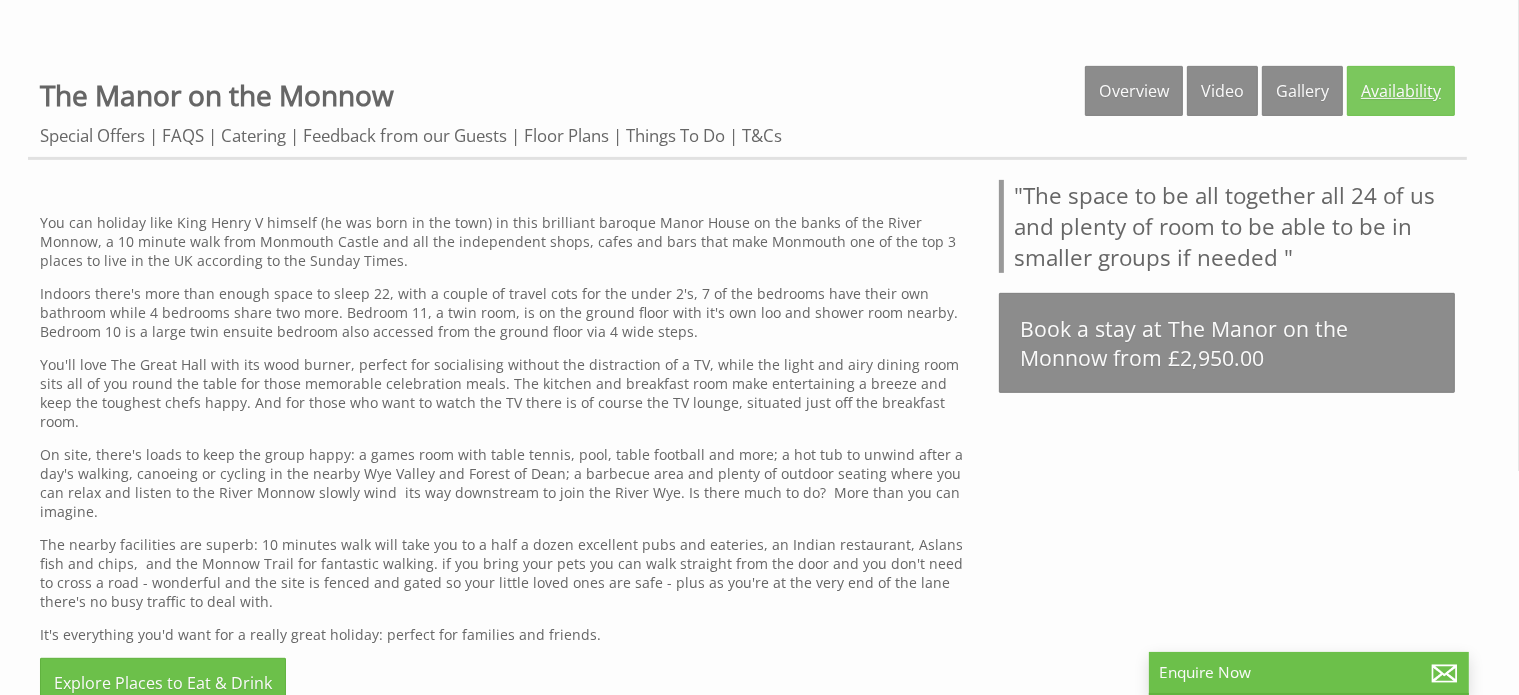 click on "Availability" at bounding box center (1401, 91) 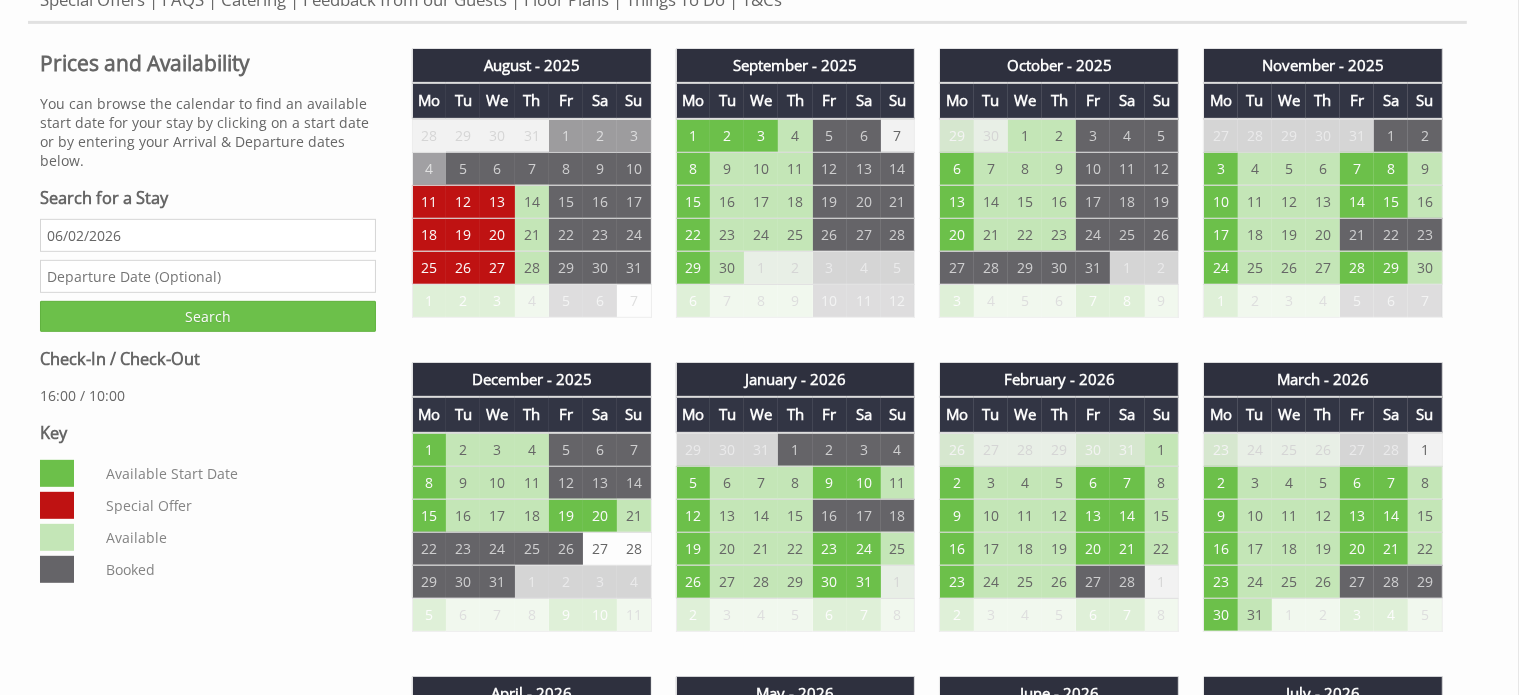 scroll, scrollTop: 1000, scrollLeft: 0, axis: vertical 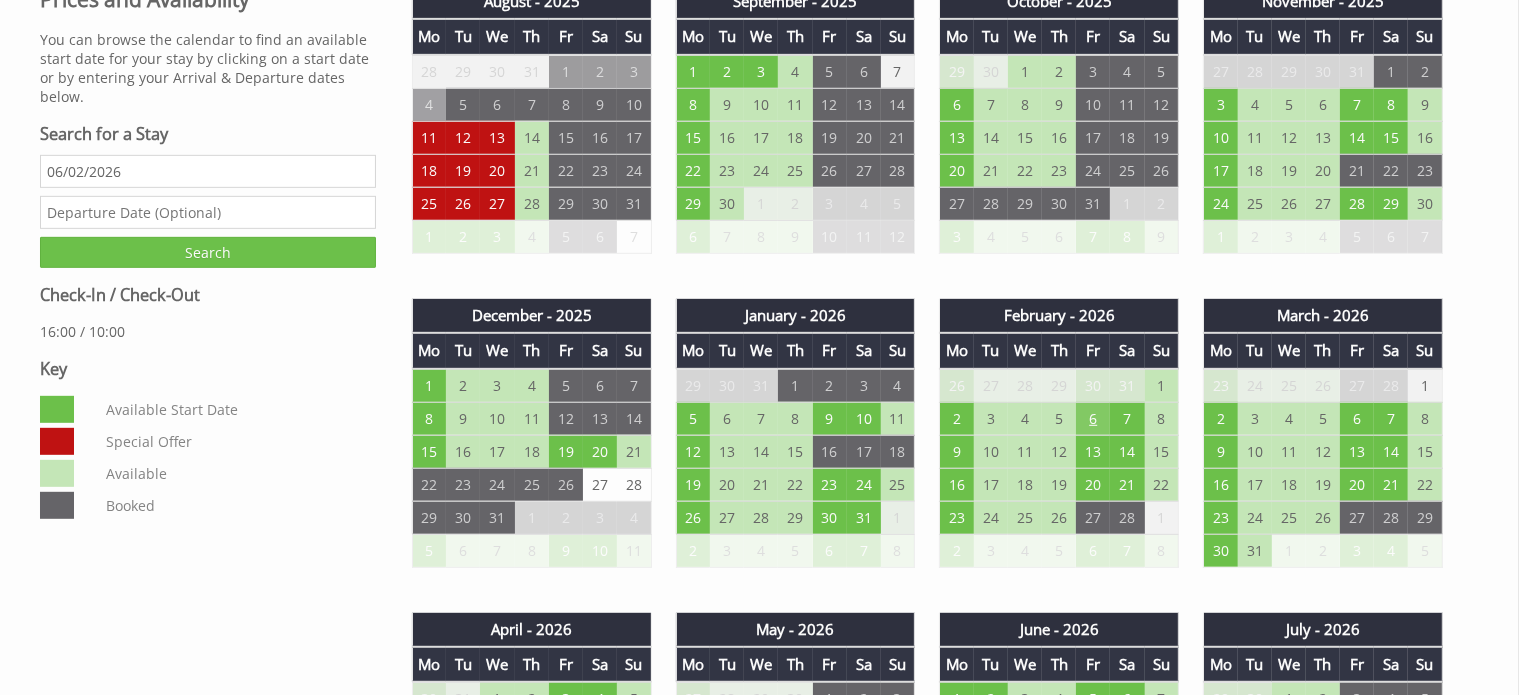 click on "6" at bounding box center [1093, 418] 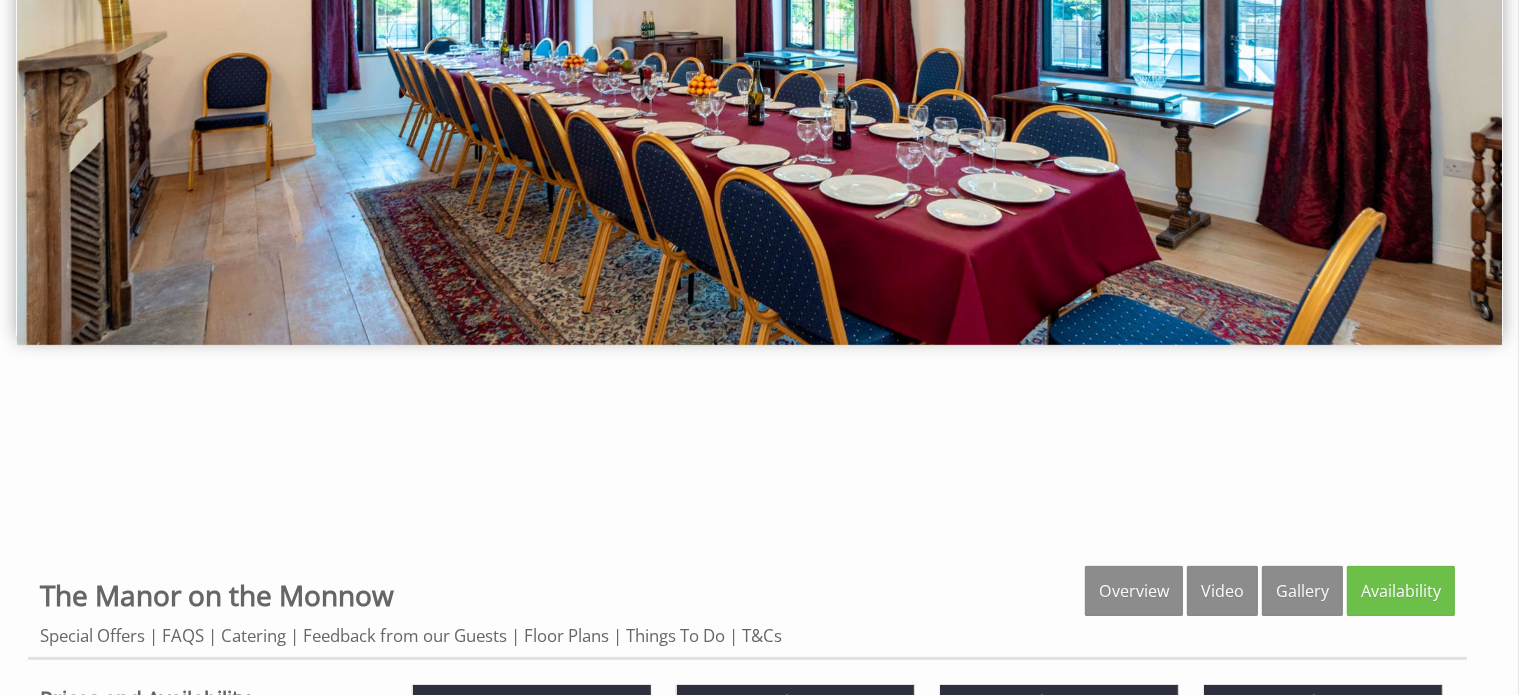 scroll, scrollTop: 700, scrollLeft: 0, axis: vertical 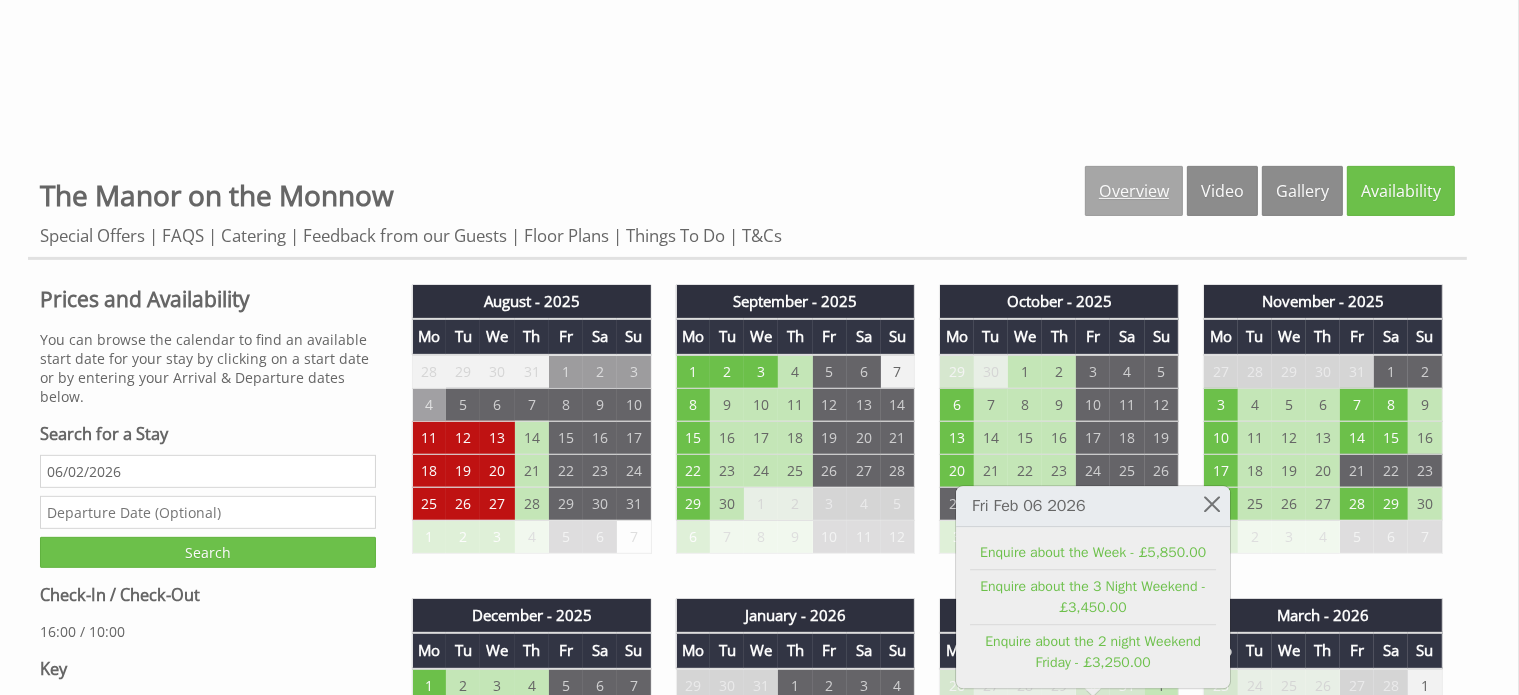 click on "Overview" at bounding box center (1134, 191) 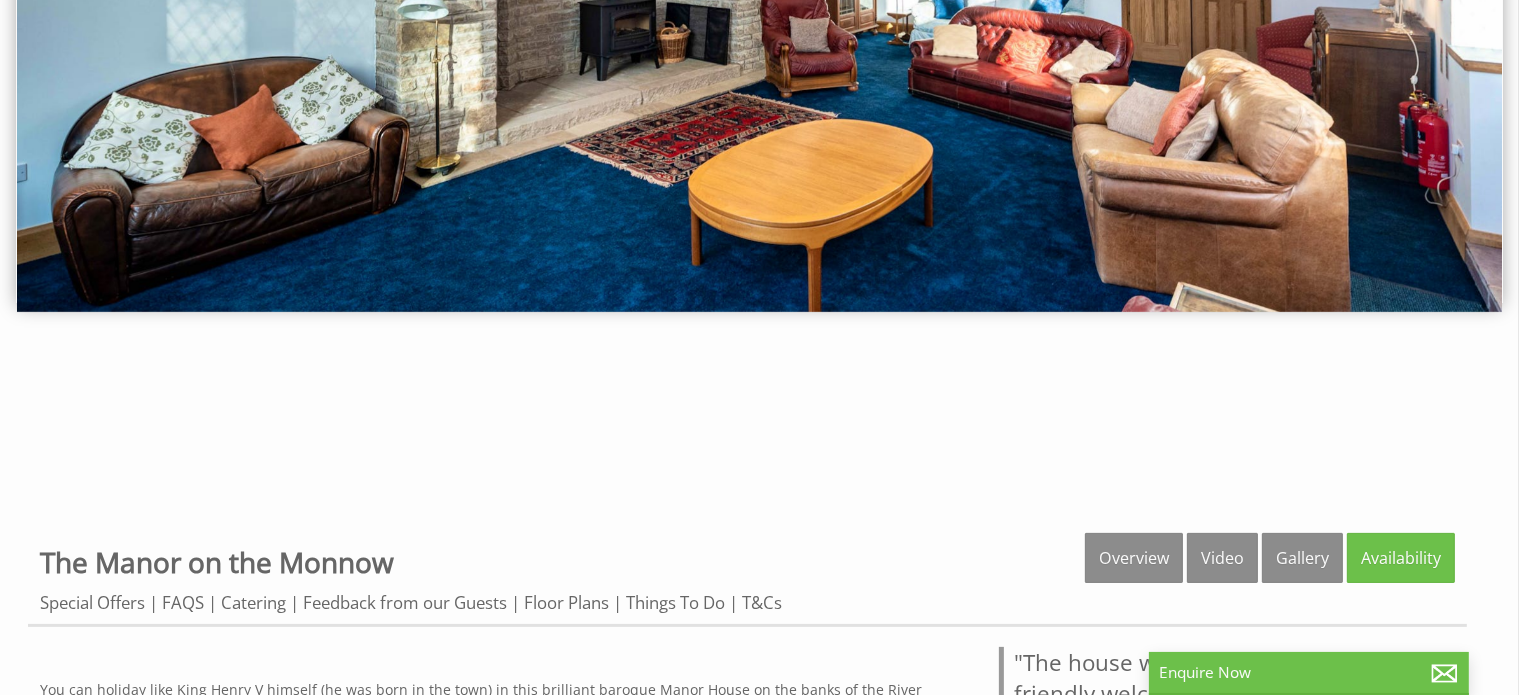 scroll, scrollTop: 300, scrollLeft: 0, axis: vertical 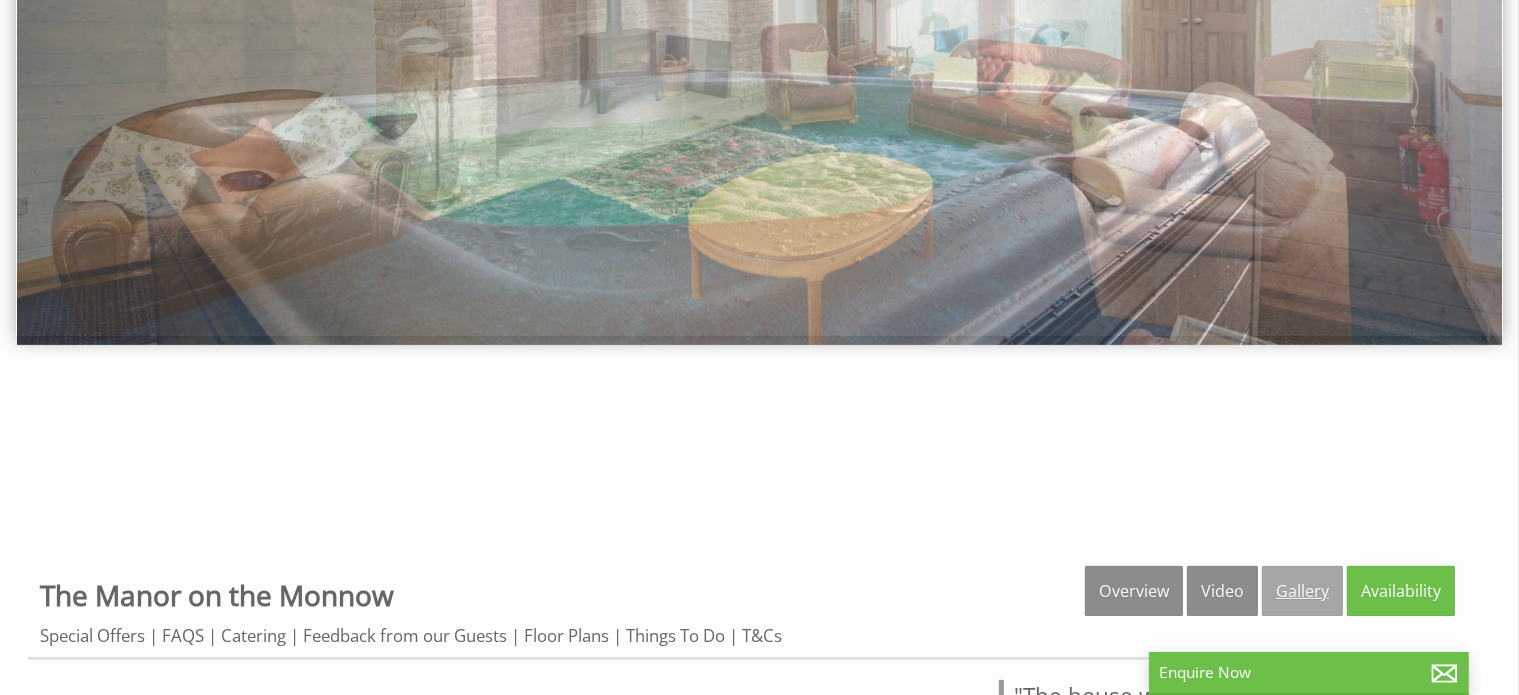 click on "Gallery" at bounding box center [1302, 591] 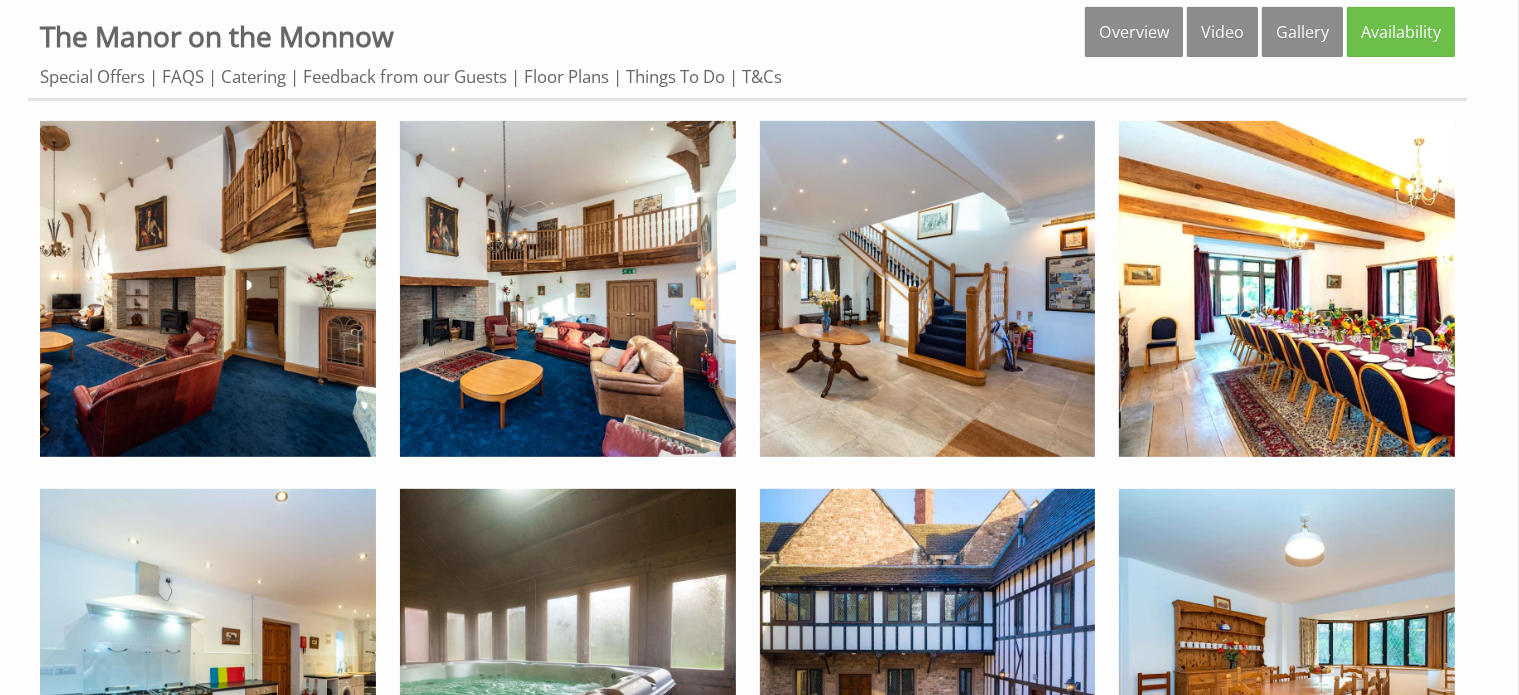 scroll, scrollTop: 500, scrollLeft: 0, axis: vertical 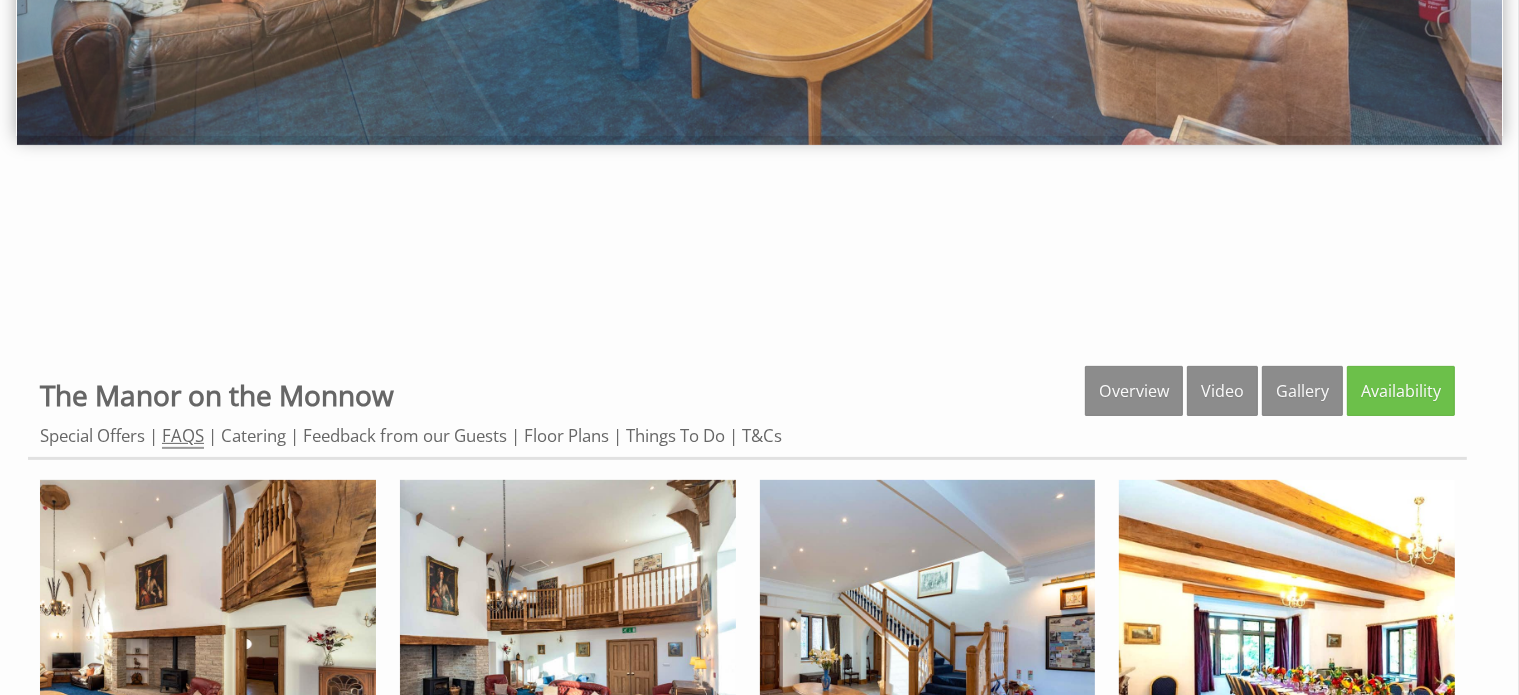 click on "FAQS" at bounding box center (183, 436) 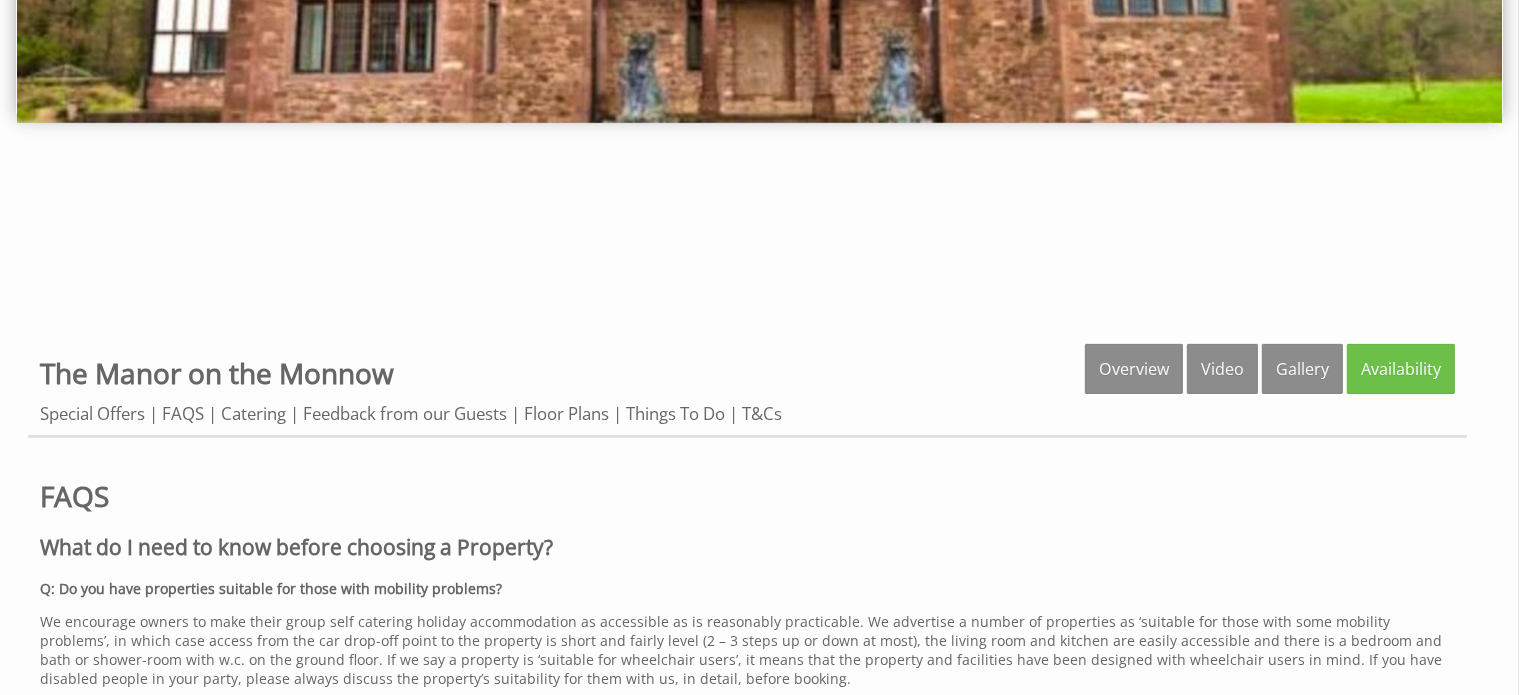 scroll, scrollTop: 500, scrollLeft: 0, axis: vertical 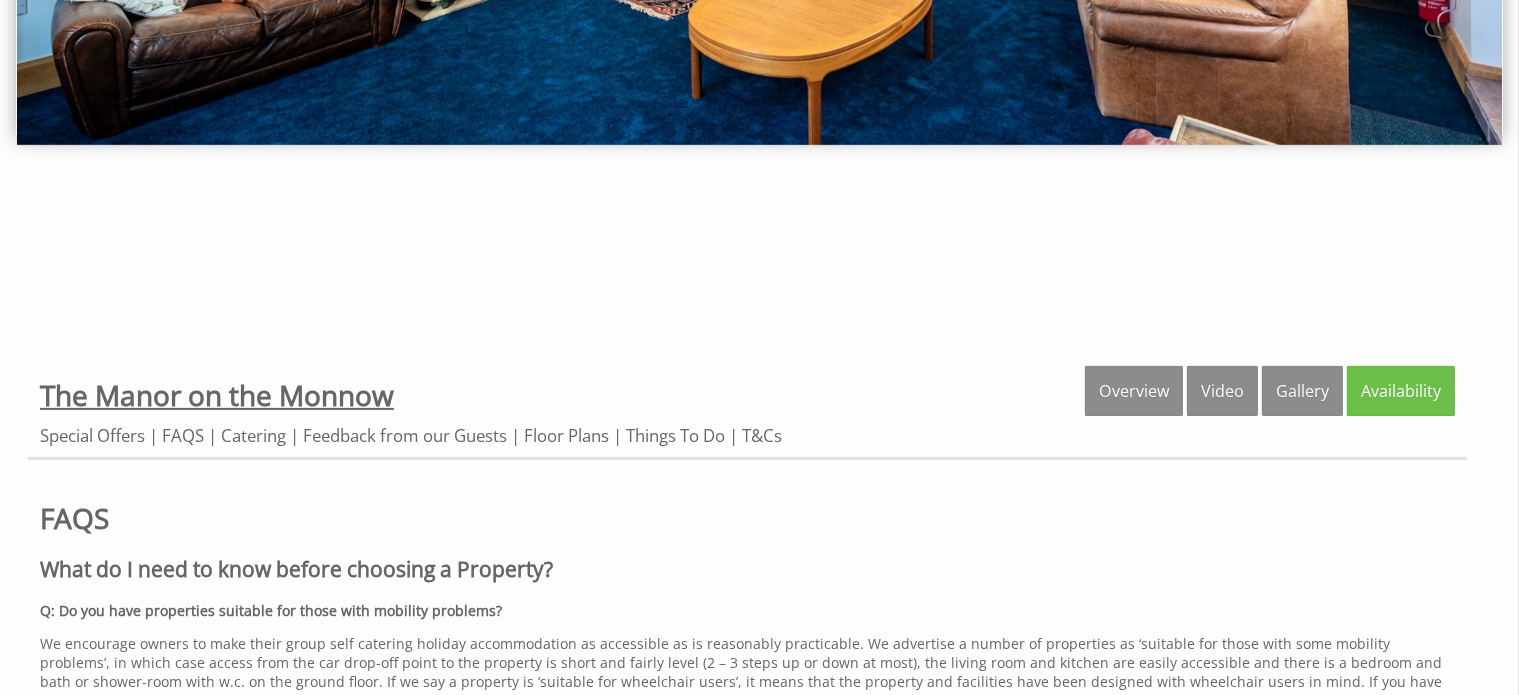 click on "The Manor on the Monnow" at bounding box center [217, 395] 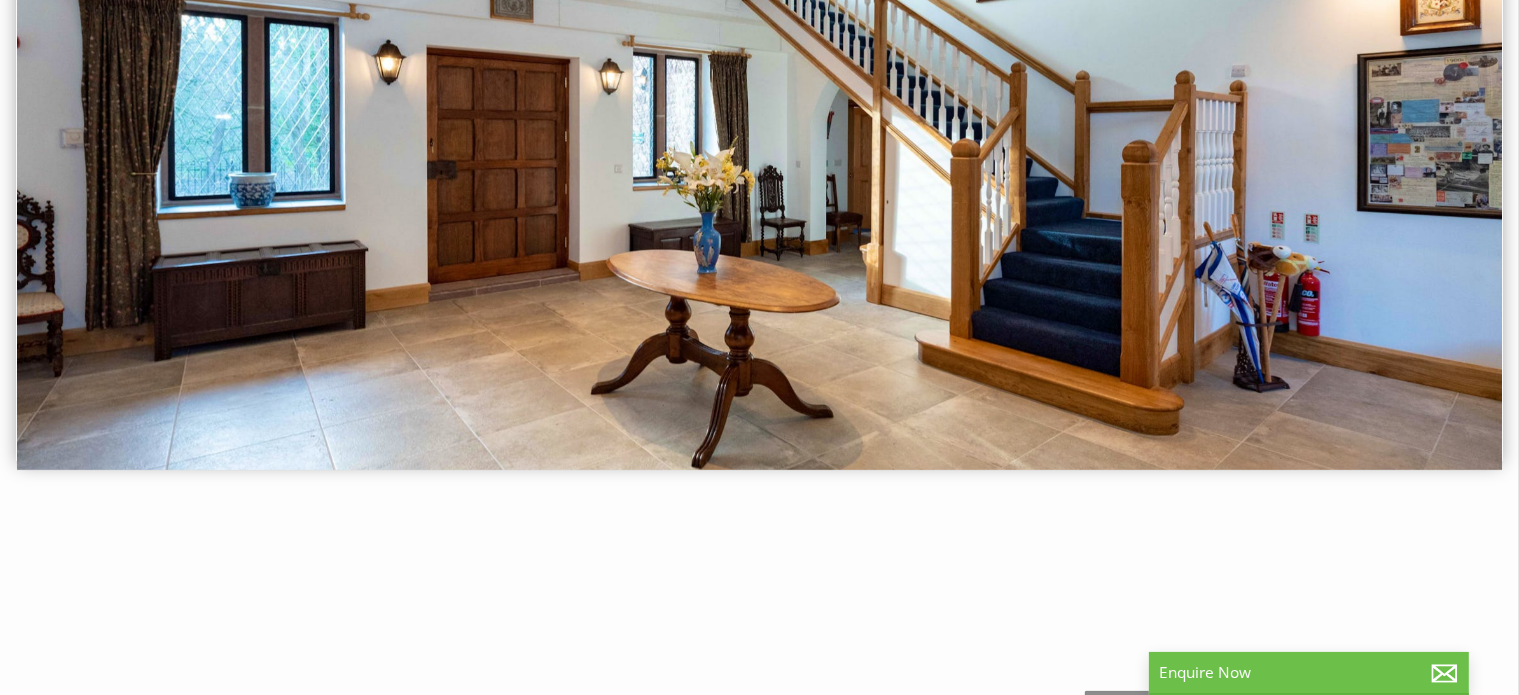 scroll, scrollTop: 500, scrollLeft: 0, axis: vertical 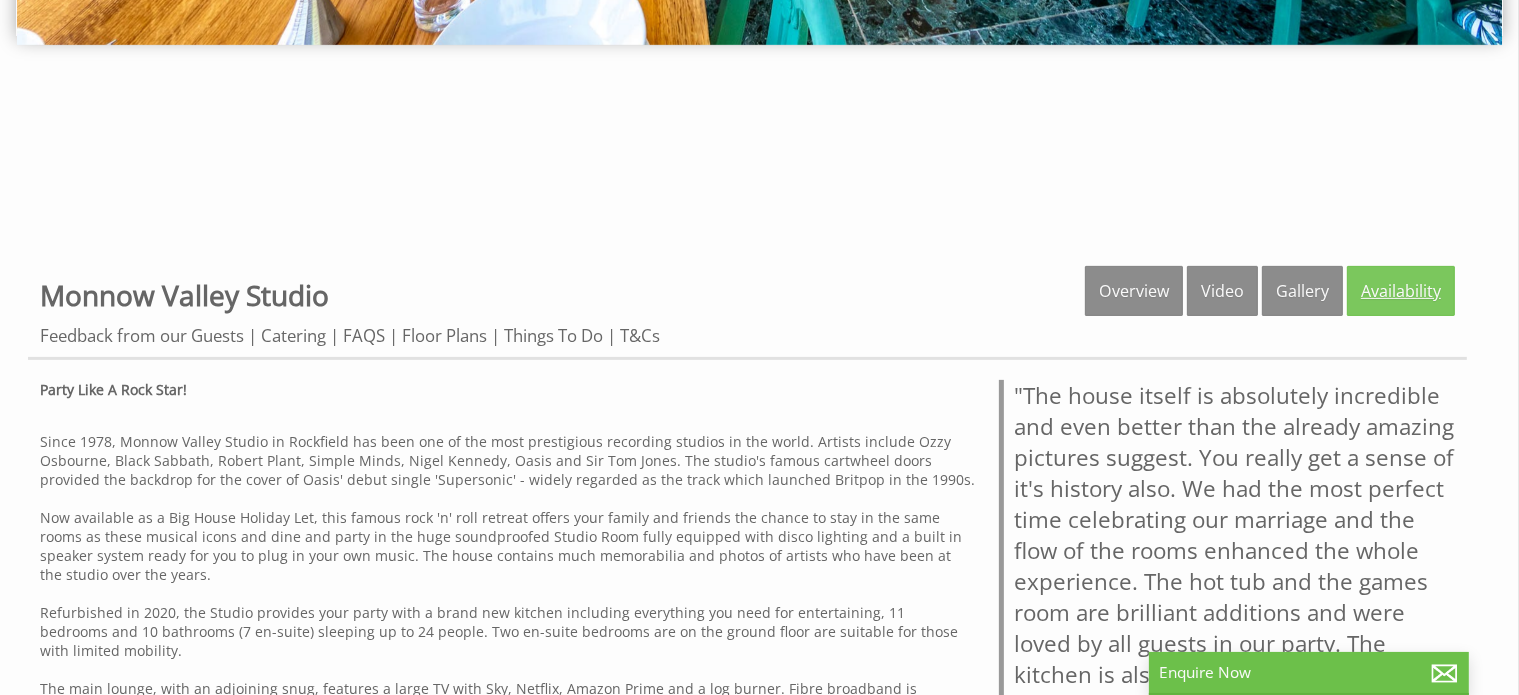 click on "Availability" at bounding box center [1401, 291] 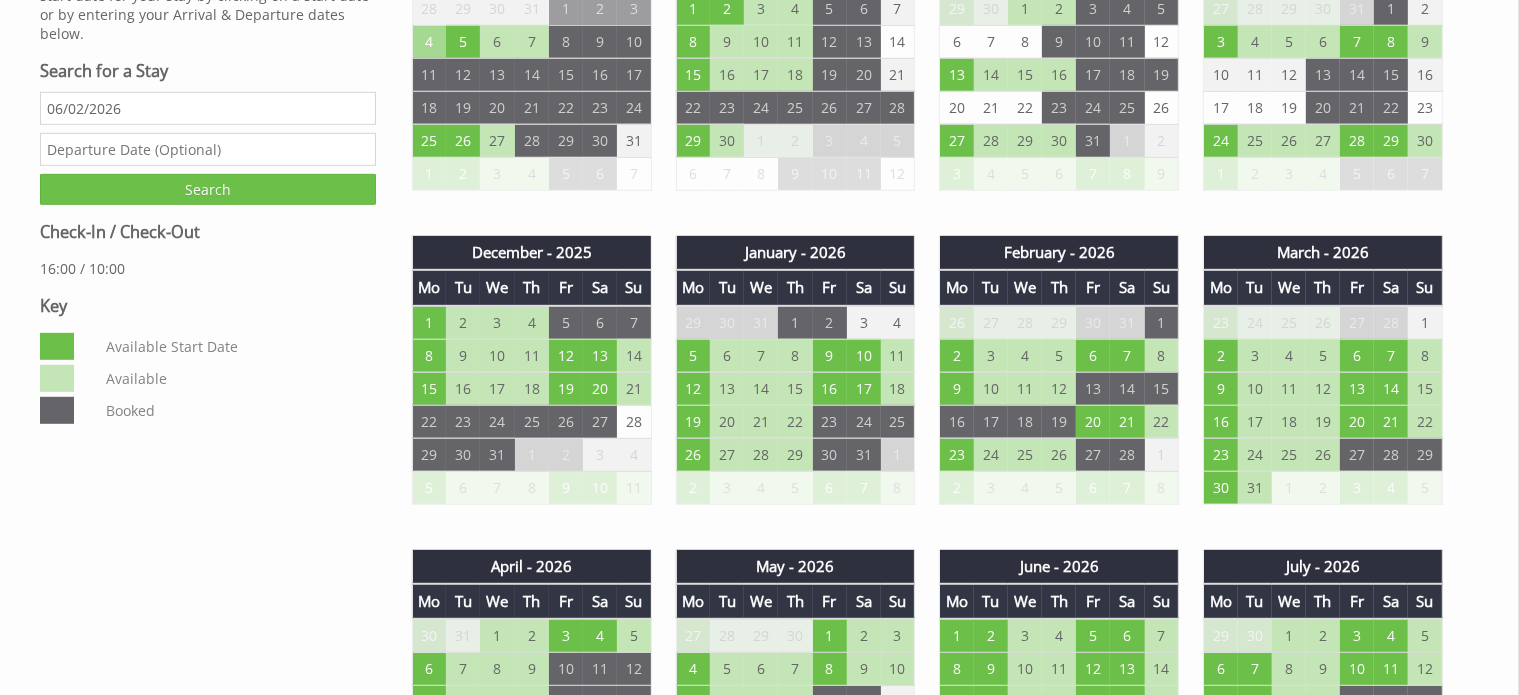 scroll, scrollTop: 1100, scrollLeft: 0, axis: vertical 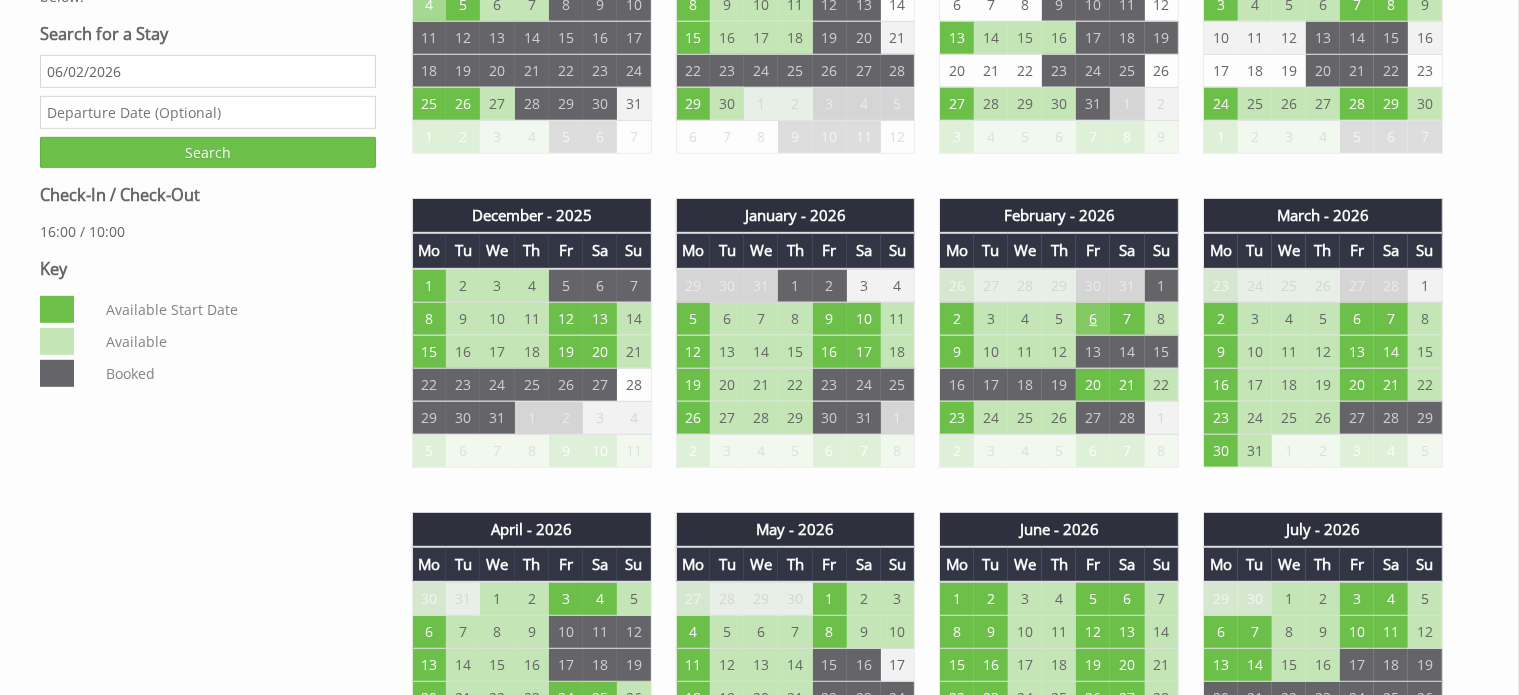 click on "6" at bounding box center [1093, 318] 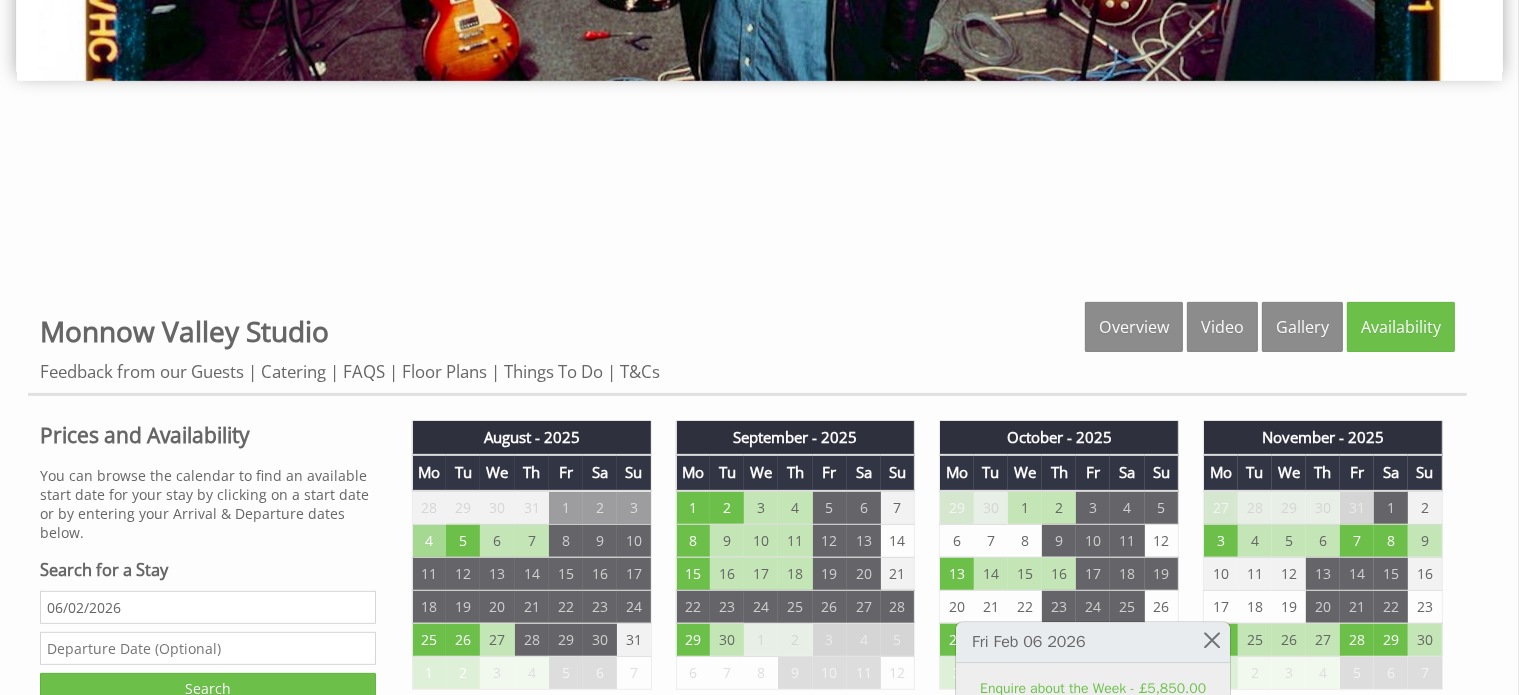 scroll, scrollTop: 600, scrollLeft: 0, axis: vertical 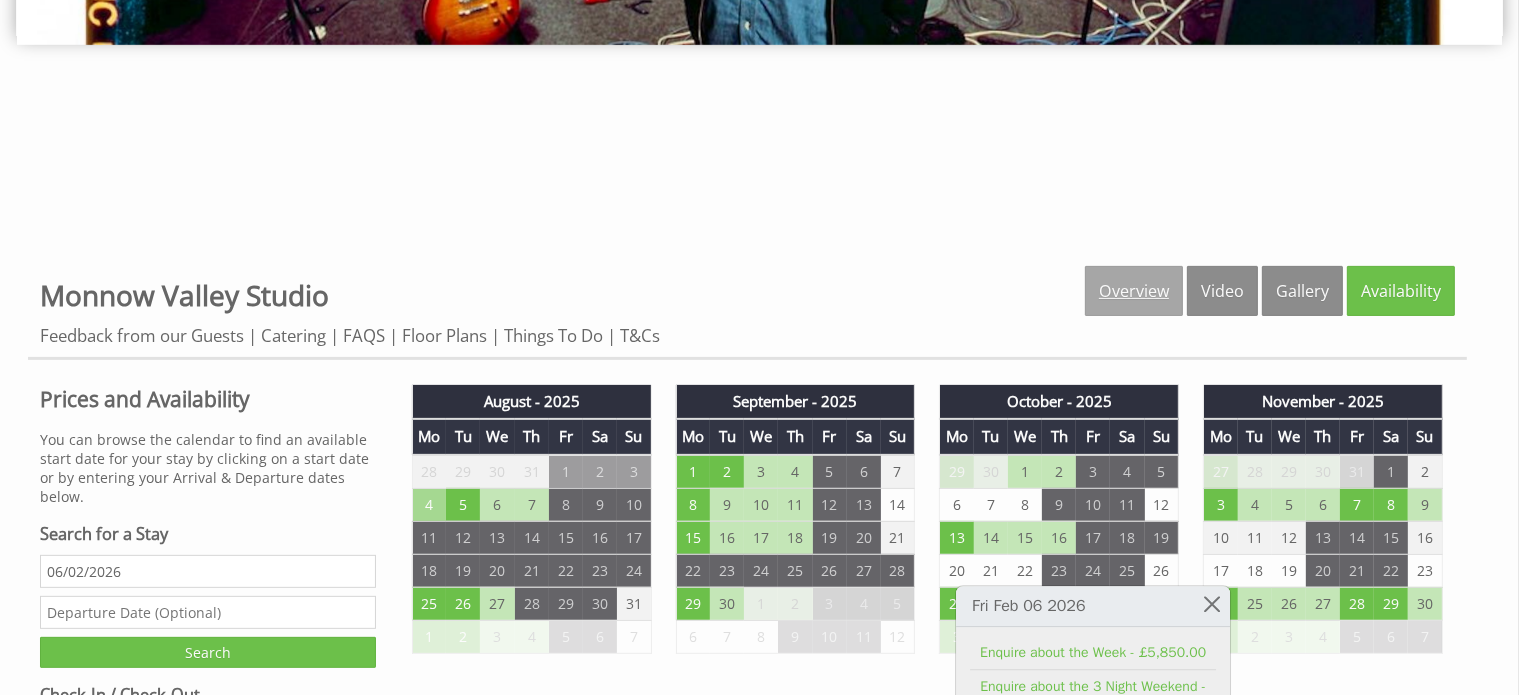 click on "Overview" at bounding box center (1134, 291) 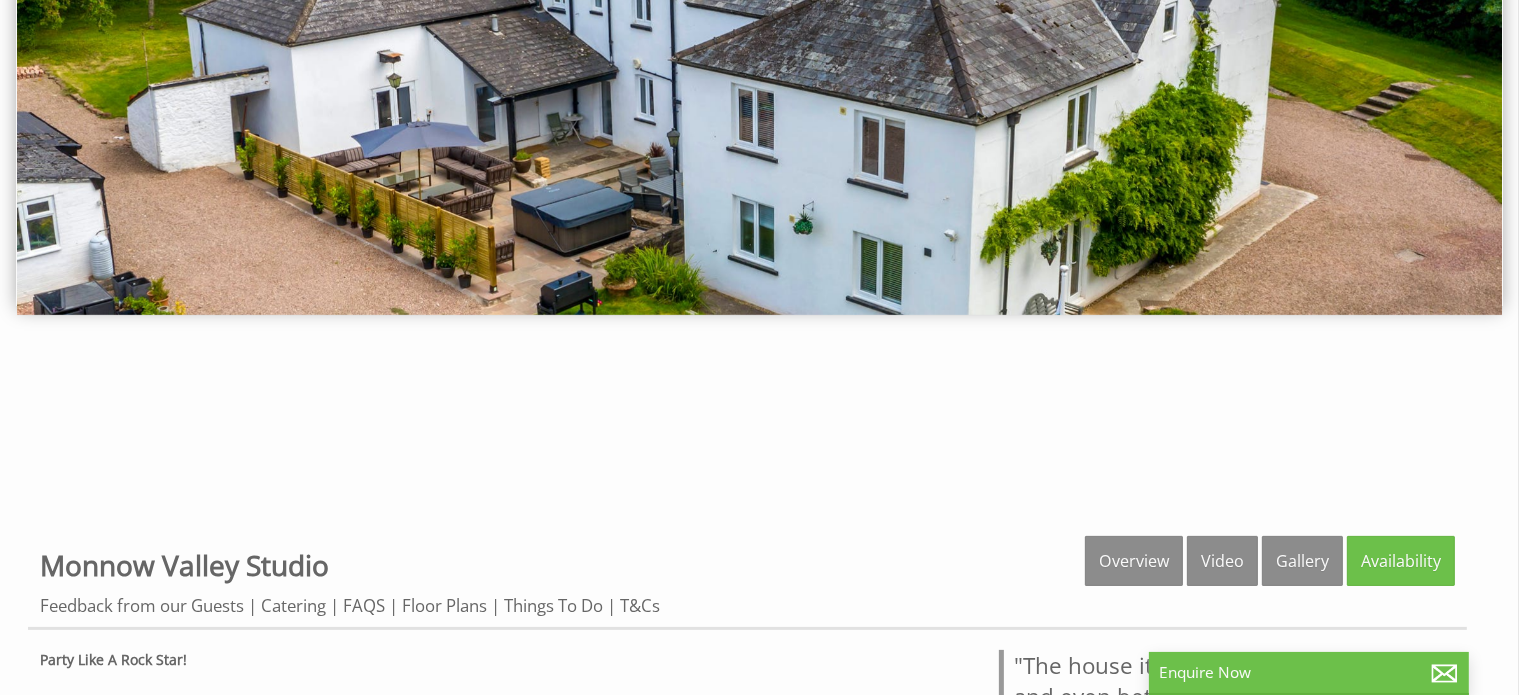 scroll, scrollTop: 400, scrollLeft: 0, axis: vertical 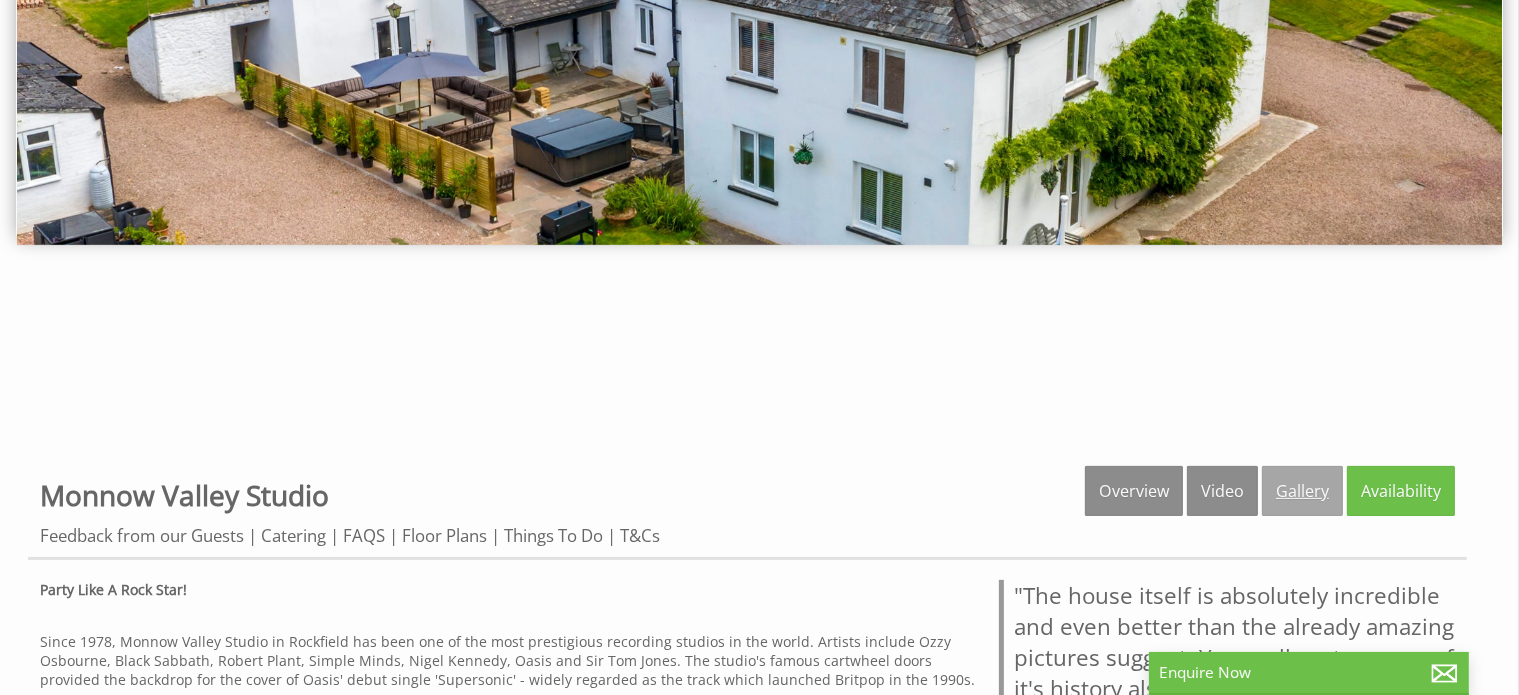 click on "Gallery" at bounding box center (1302, 491) 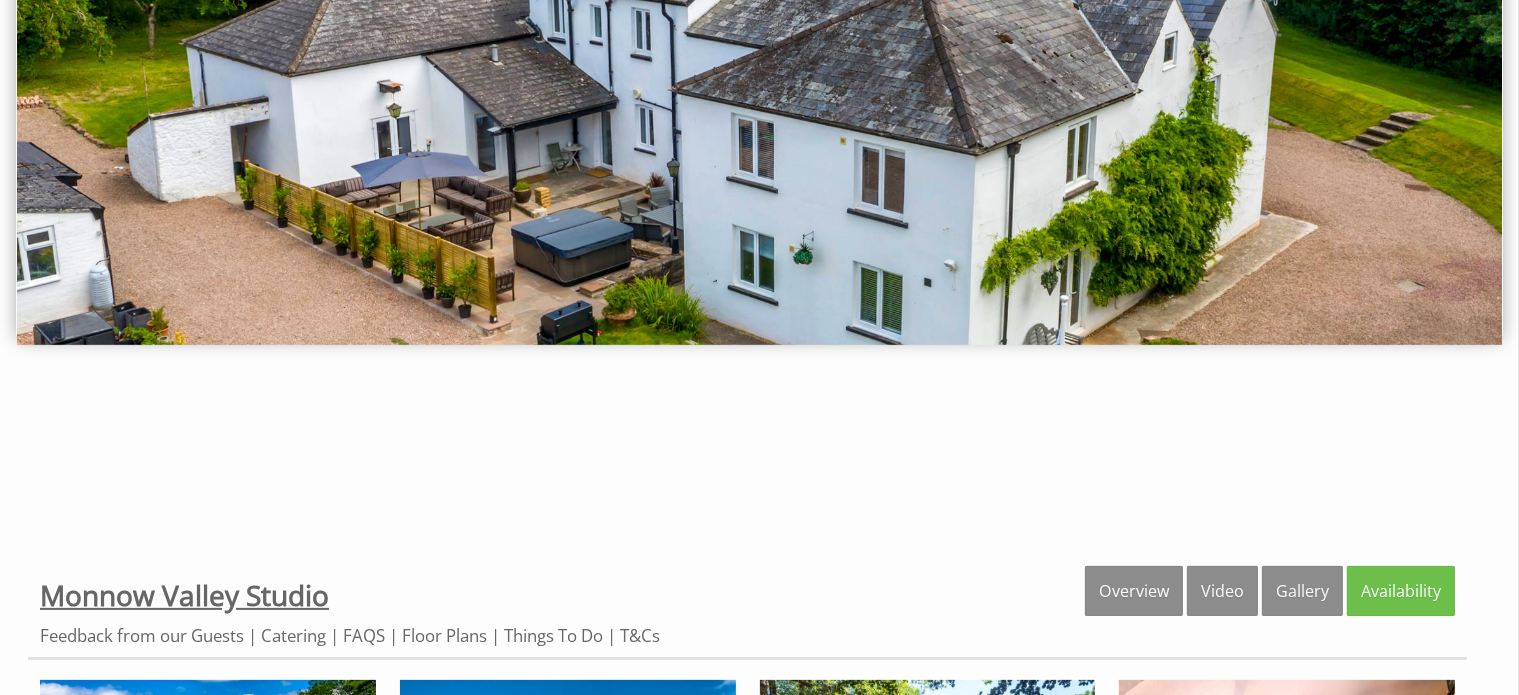 scroll, scrollTop: 600, scrollLeft: 0, axis: vertical 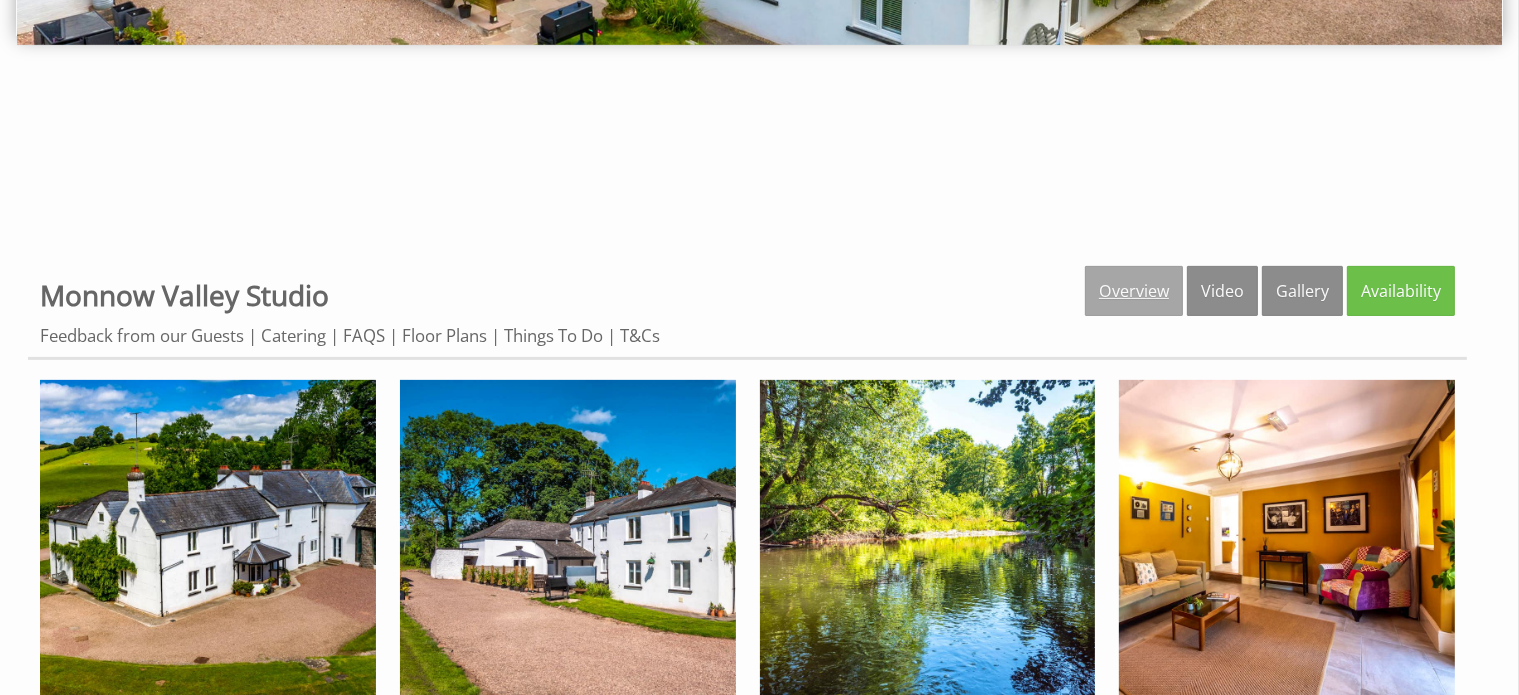 click on "Overview" at bounding box center [1134, 291] 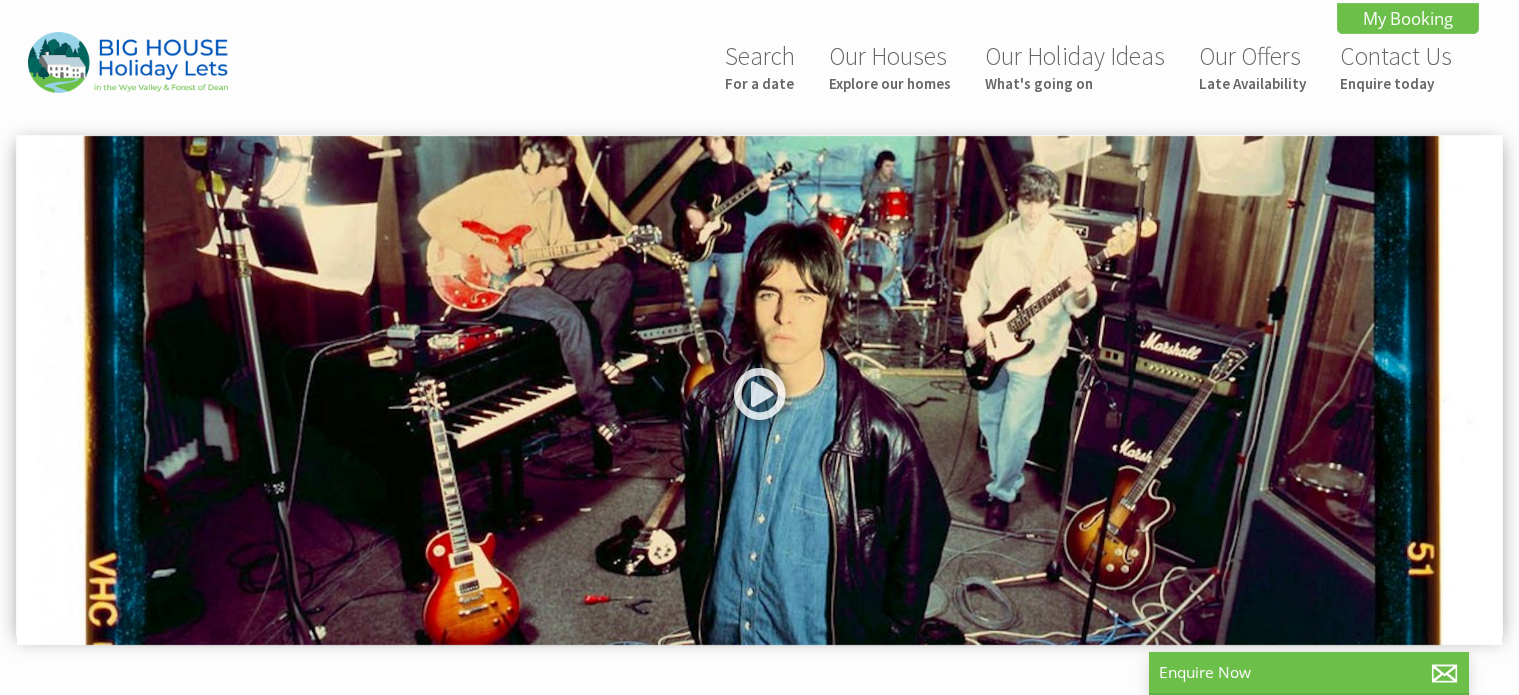 scroll, scrollTop: 0, scrollLeft: 0, axis: both 